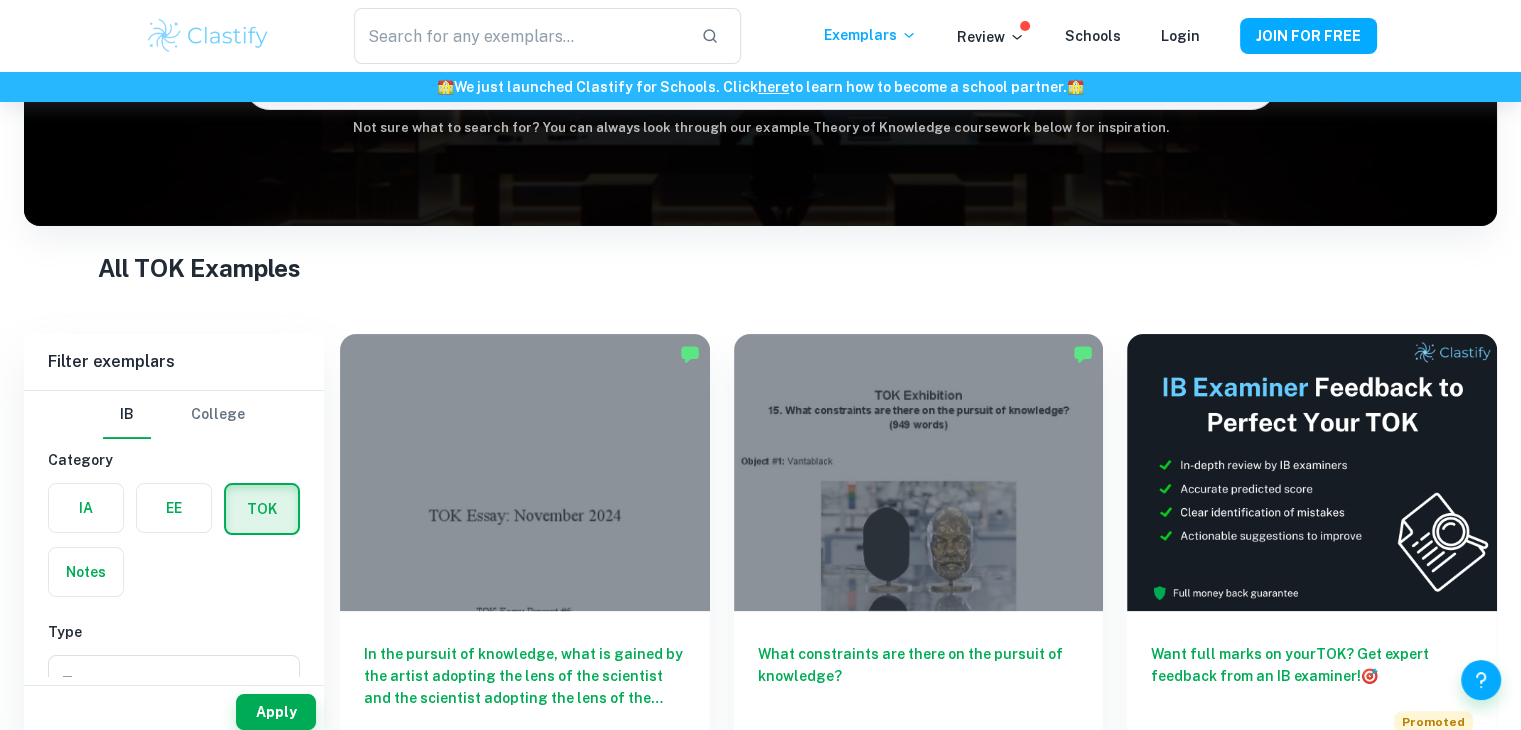 scroll, scrollTop: 240, scrollLeft: 0, axis: vertical 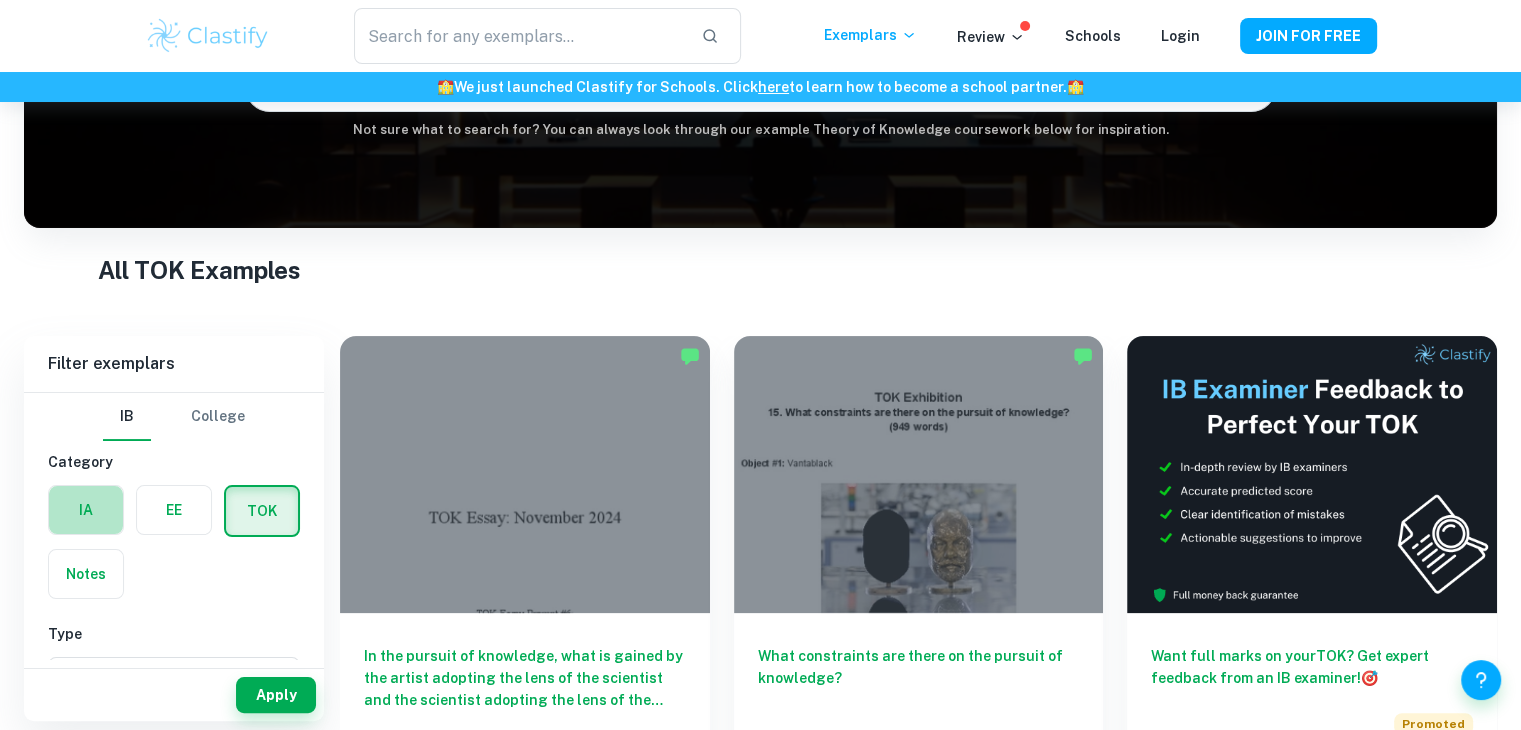 click at bounding box center [86, 510] 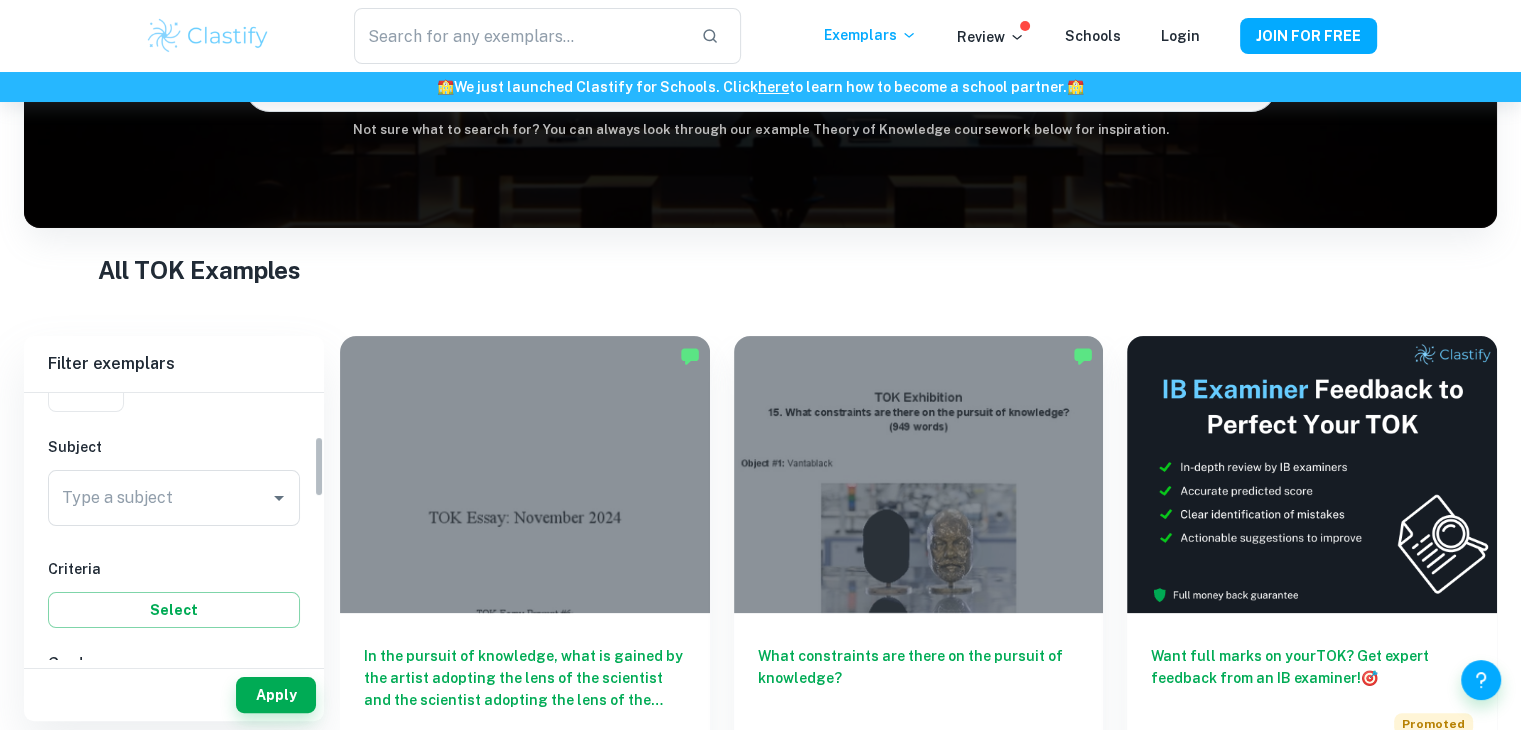 scroll, scrollTop: 188, scrollLeft: 0, axis: vertical 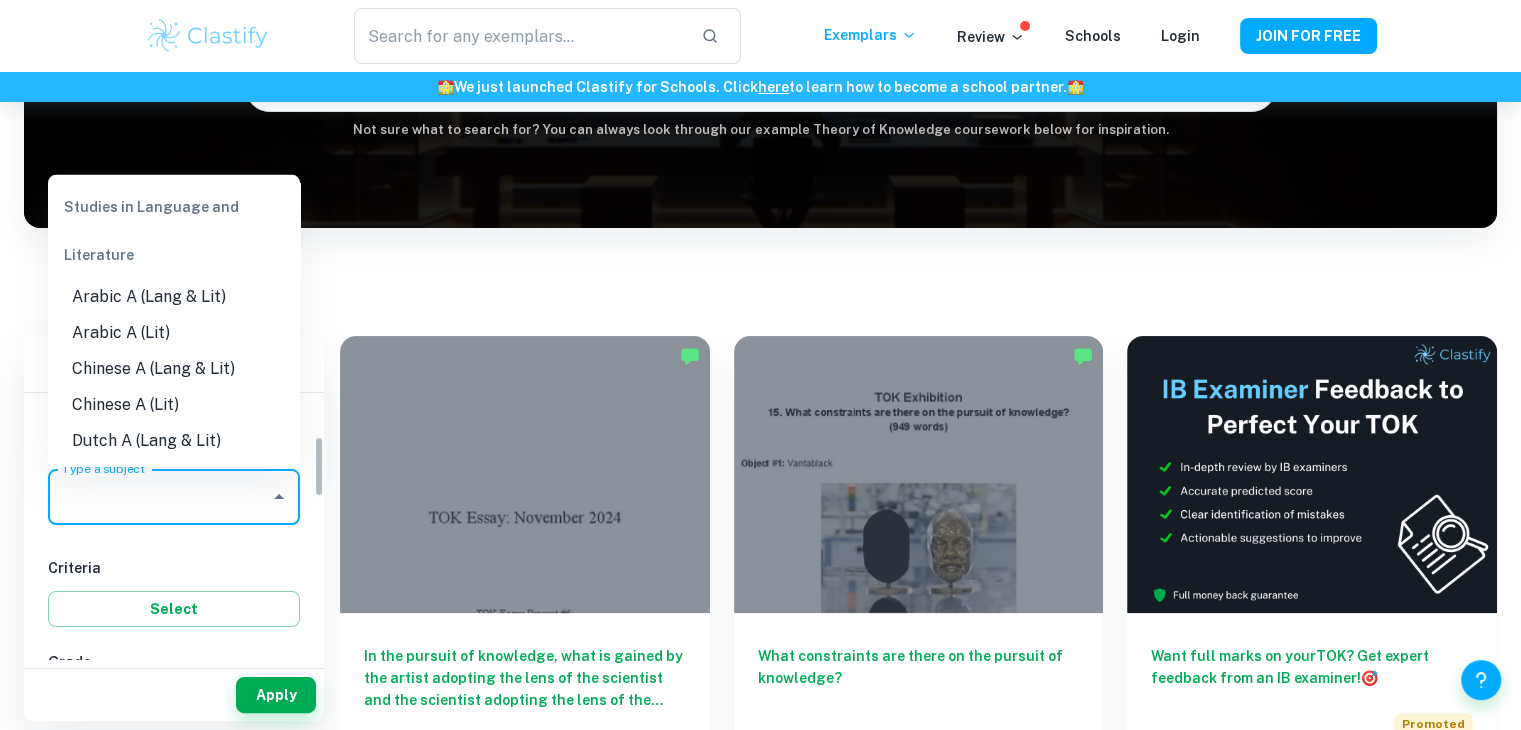 click on "Type a subject" at bounding box center [159, 497] 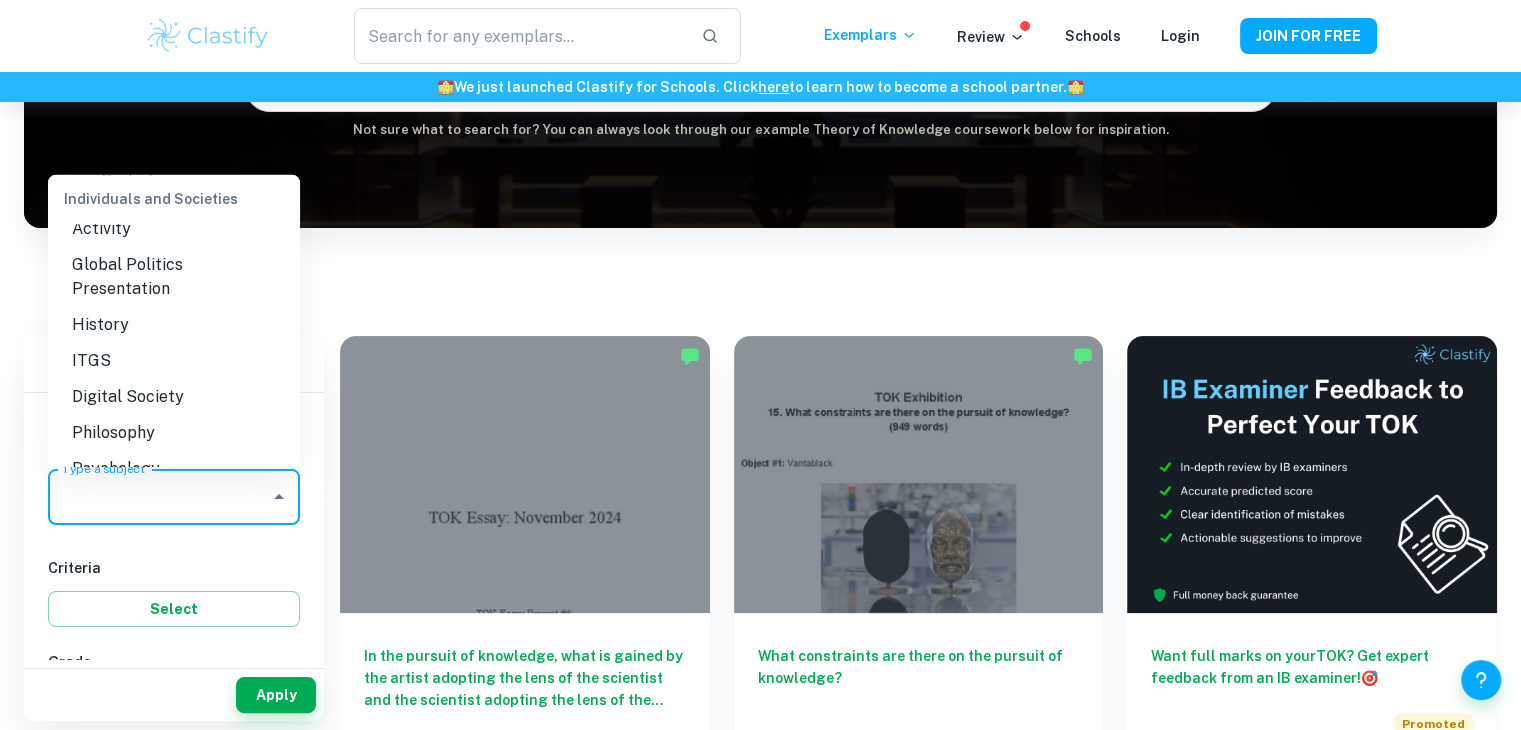 scroll, scrollTop: 2054, scrollLeft: 0, axis: vertical 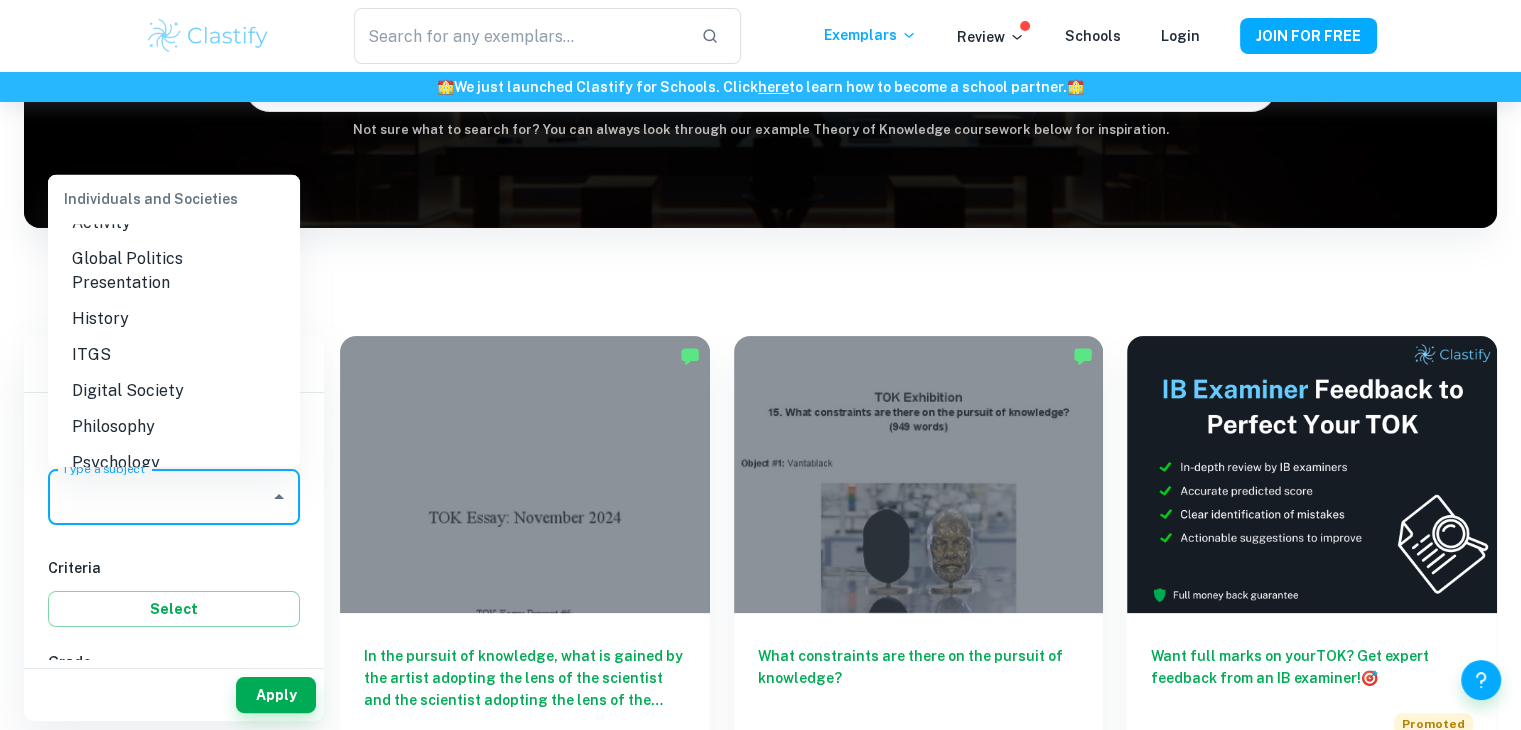 click on "History" at bounding box center (174, 319) 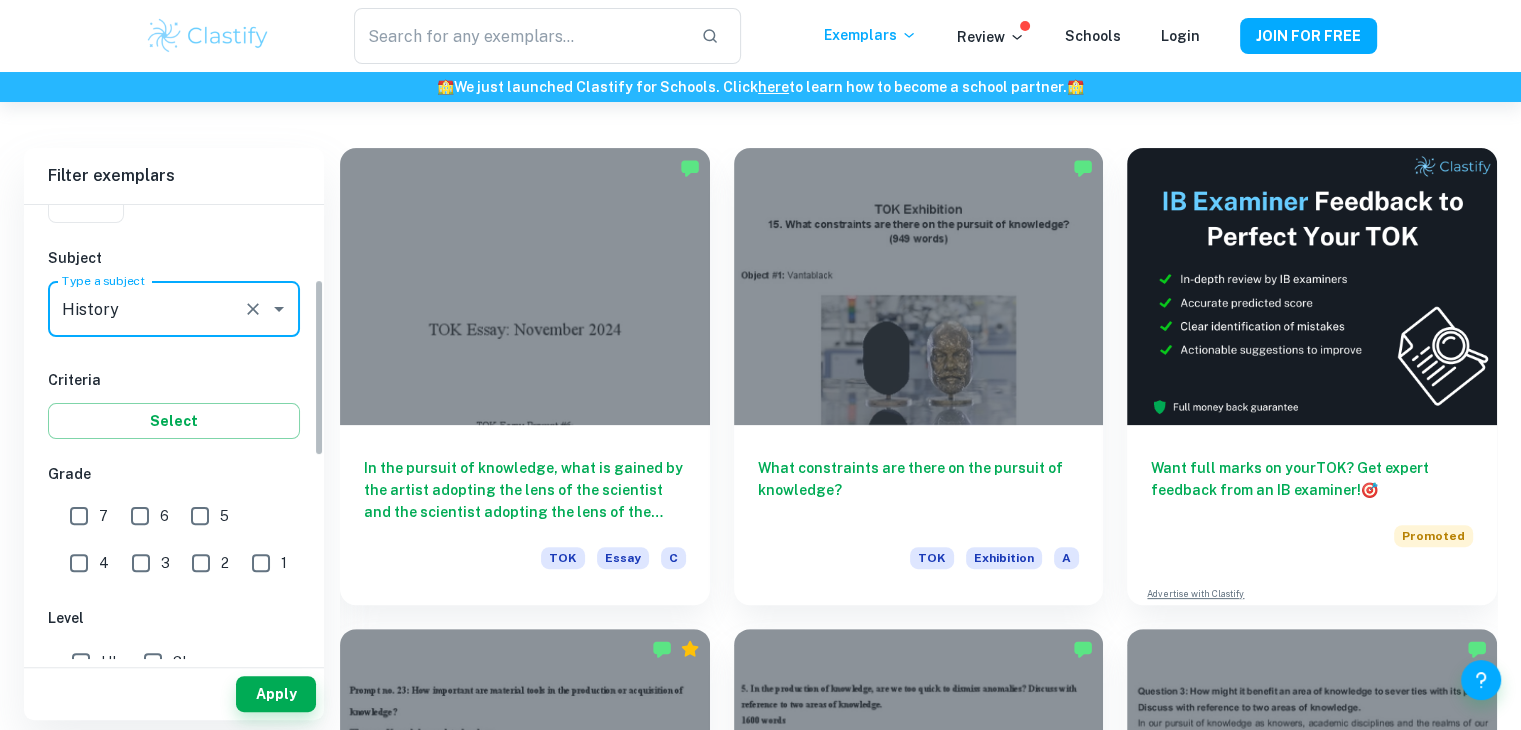 scroll, scrollTop: 428, scrollLeft: 0, axis: vertical 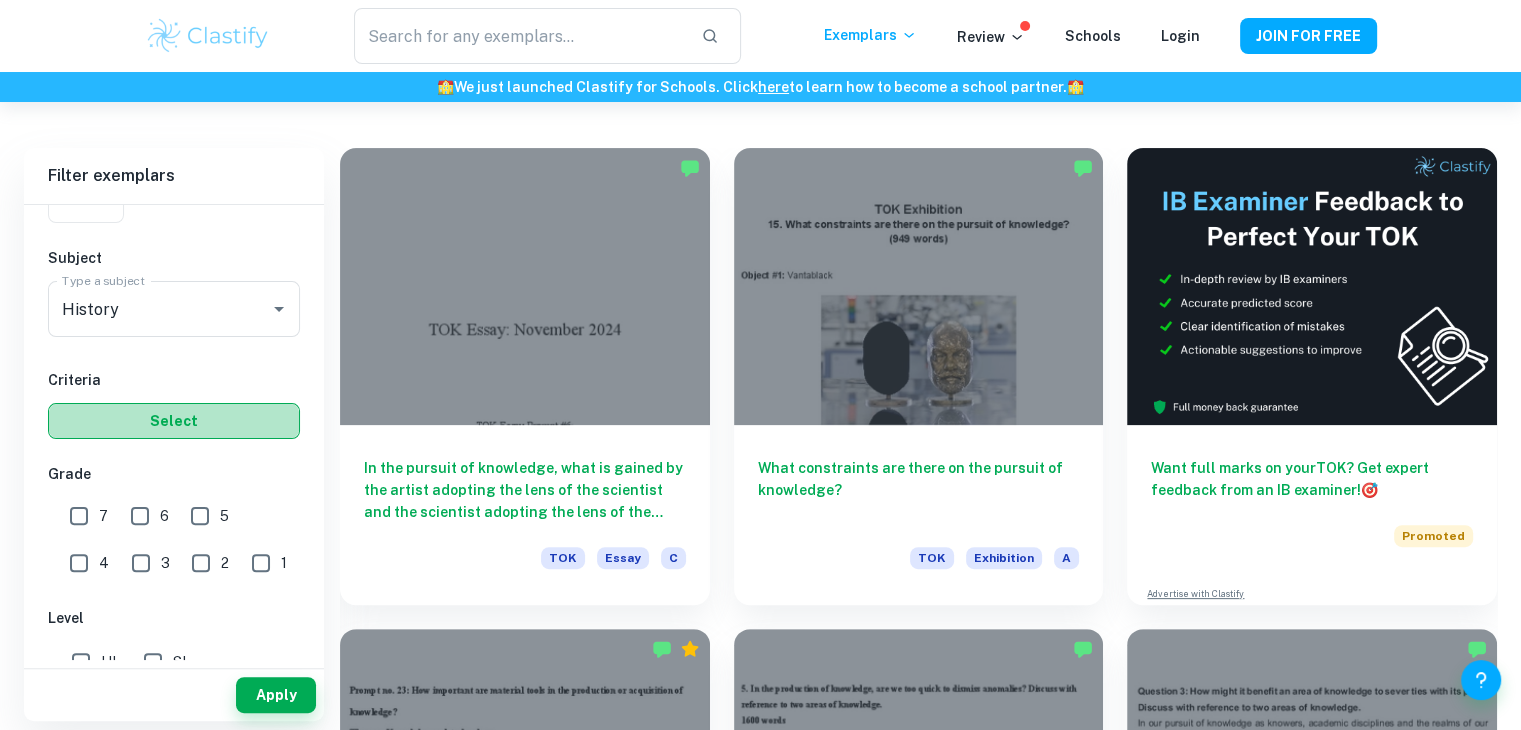 click on "Select" at bounding box center [174, 421] 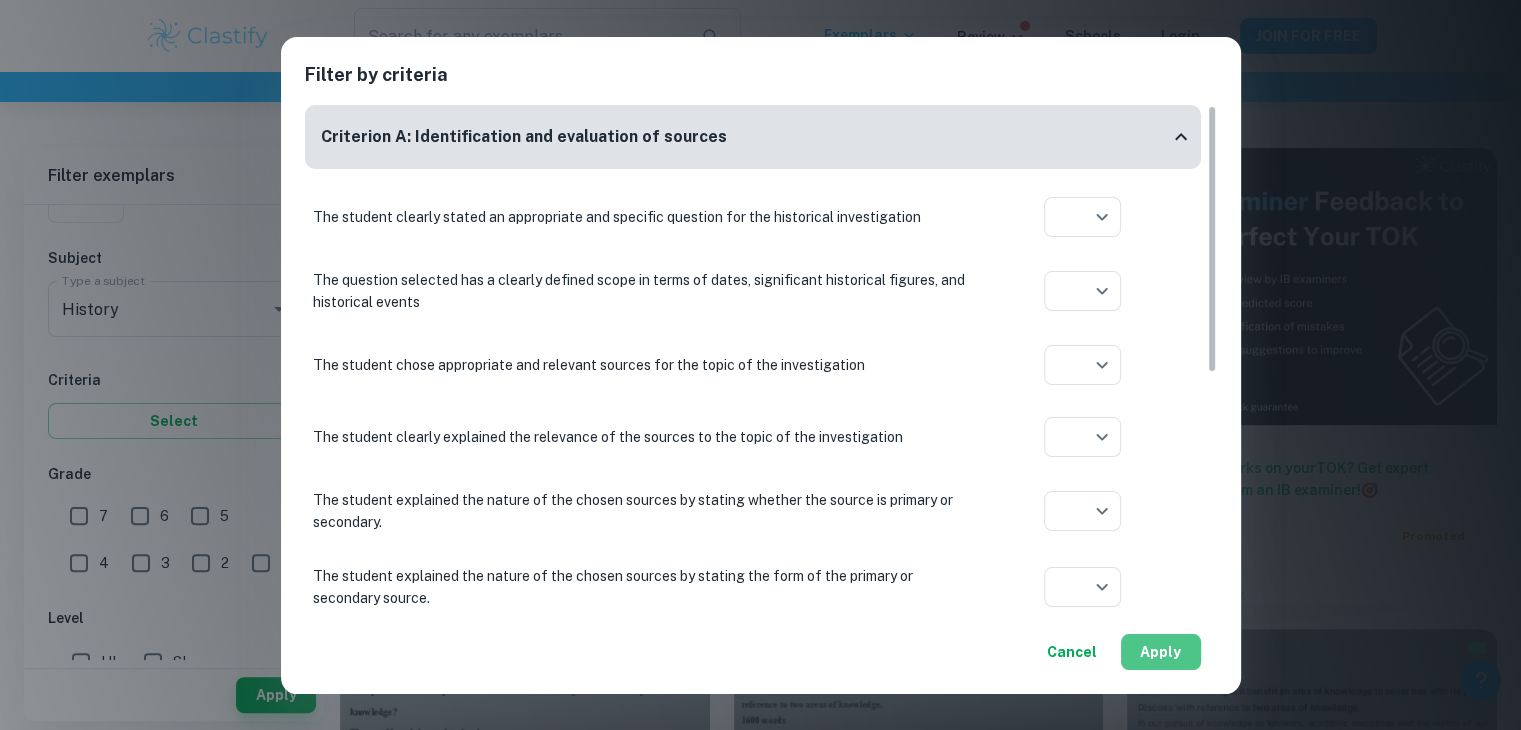 click on "Apply" at bounding box center [1161, 652] 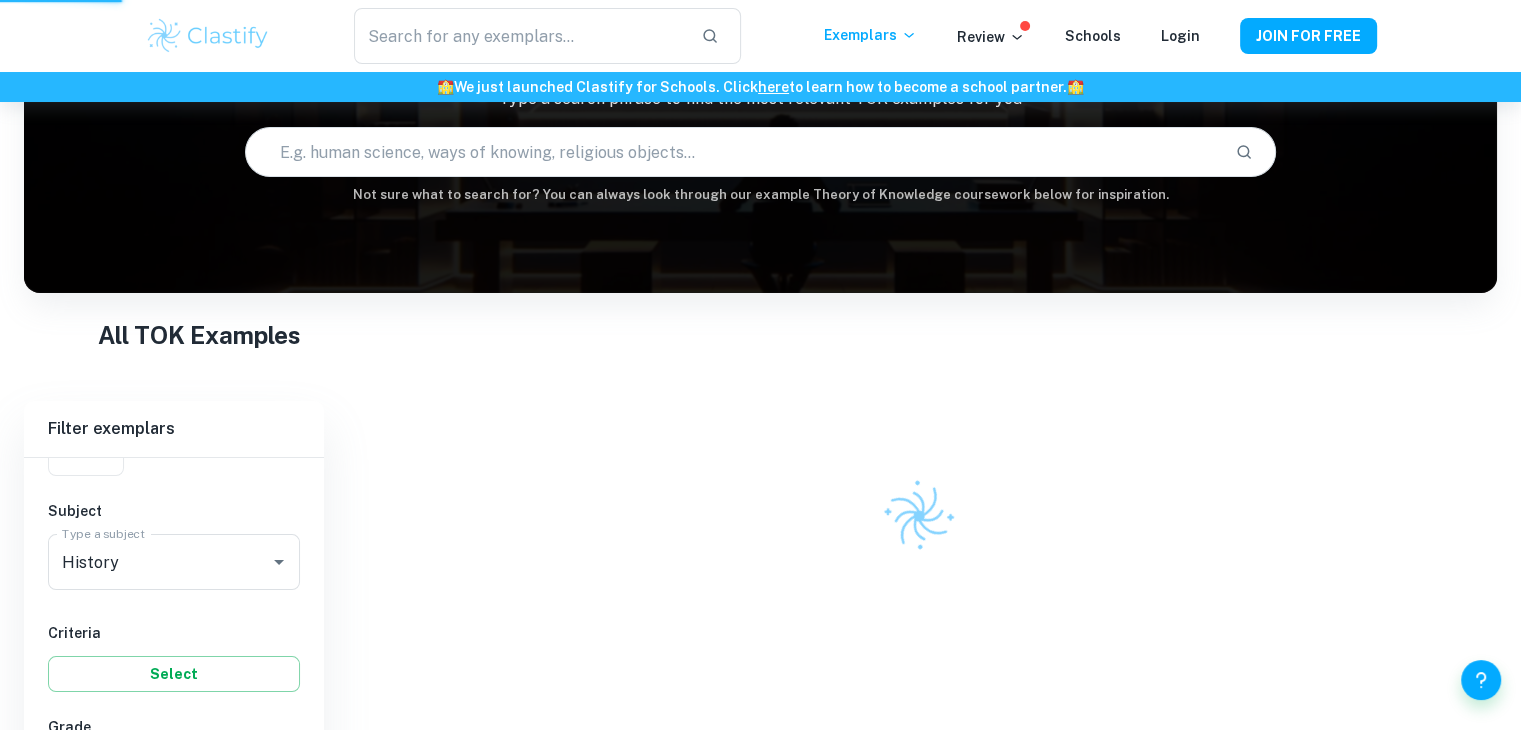 scroll, scrollTop: 146, scrollLeft: 0, axis: vertical 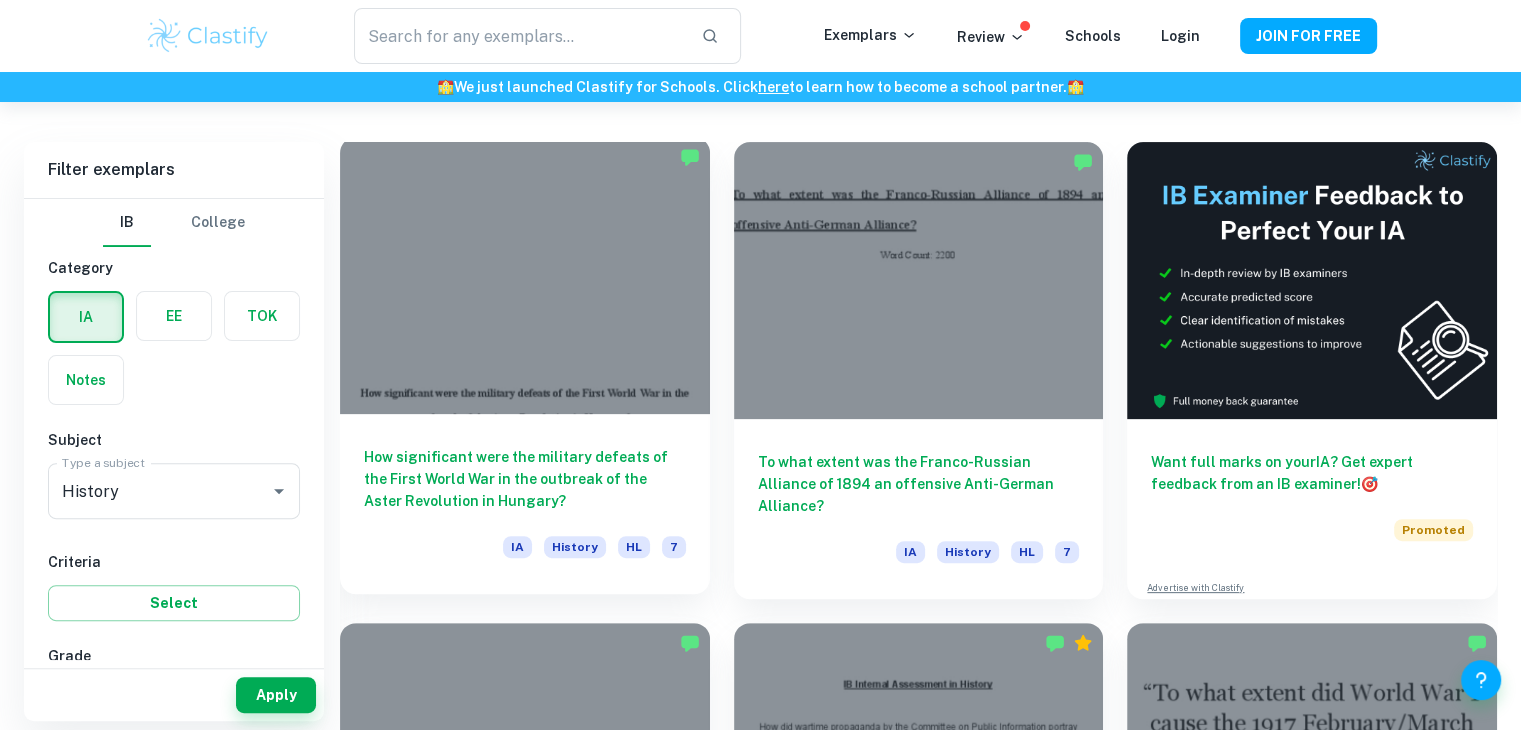 click on "How significant were the military defeats of the First World War in the outbreak of the Aster Revolution in Hungary?" at bounding box center [525, 479] 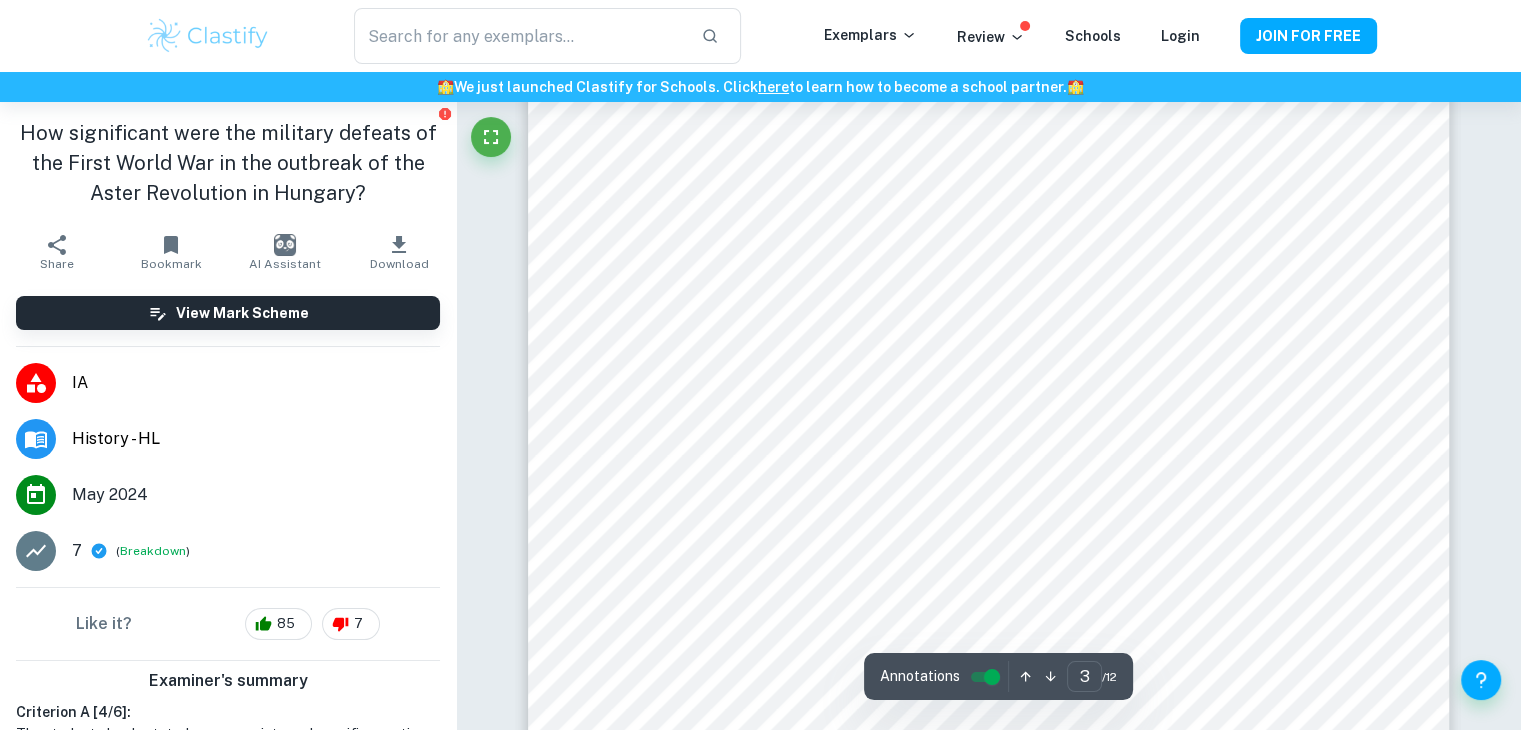 scroll, scrollTop: 3587, scrollLeft: 0, axis: vertical 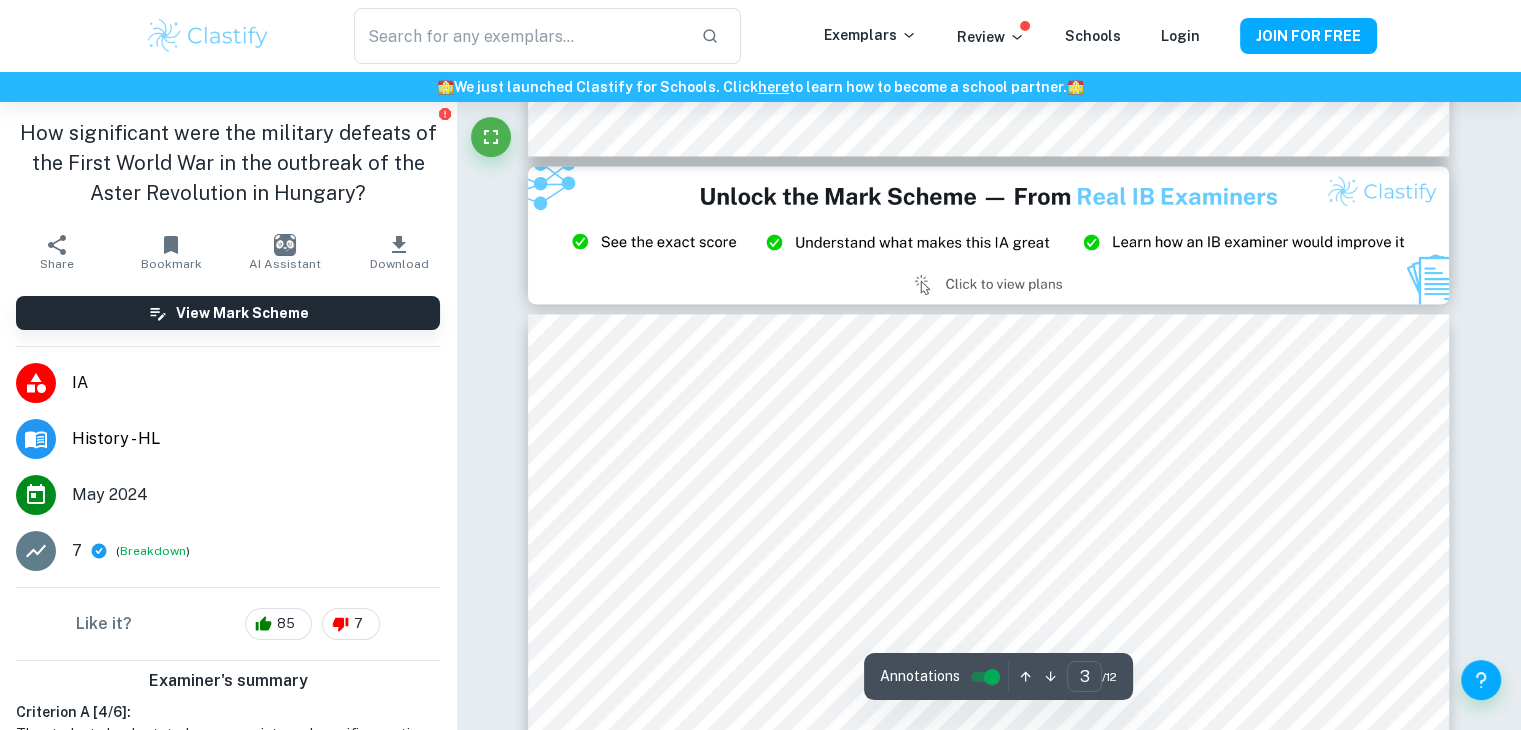 type on "2" 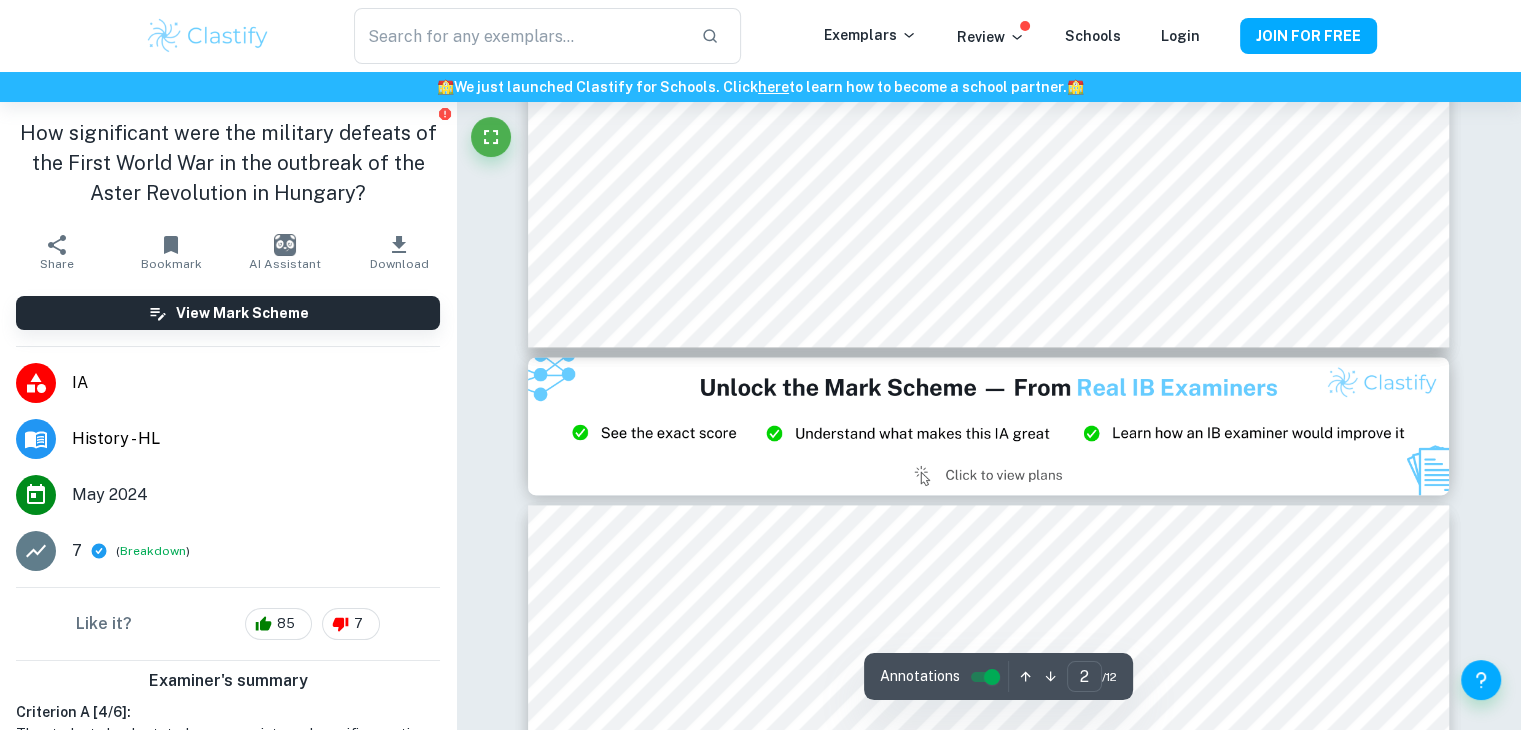 scroll, scrollTop: 2538, scrollLeft: 0, axis: vertical 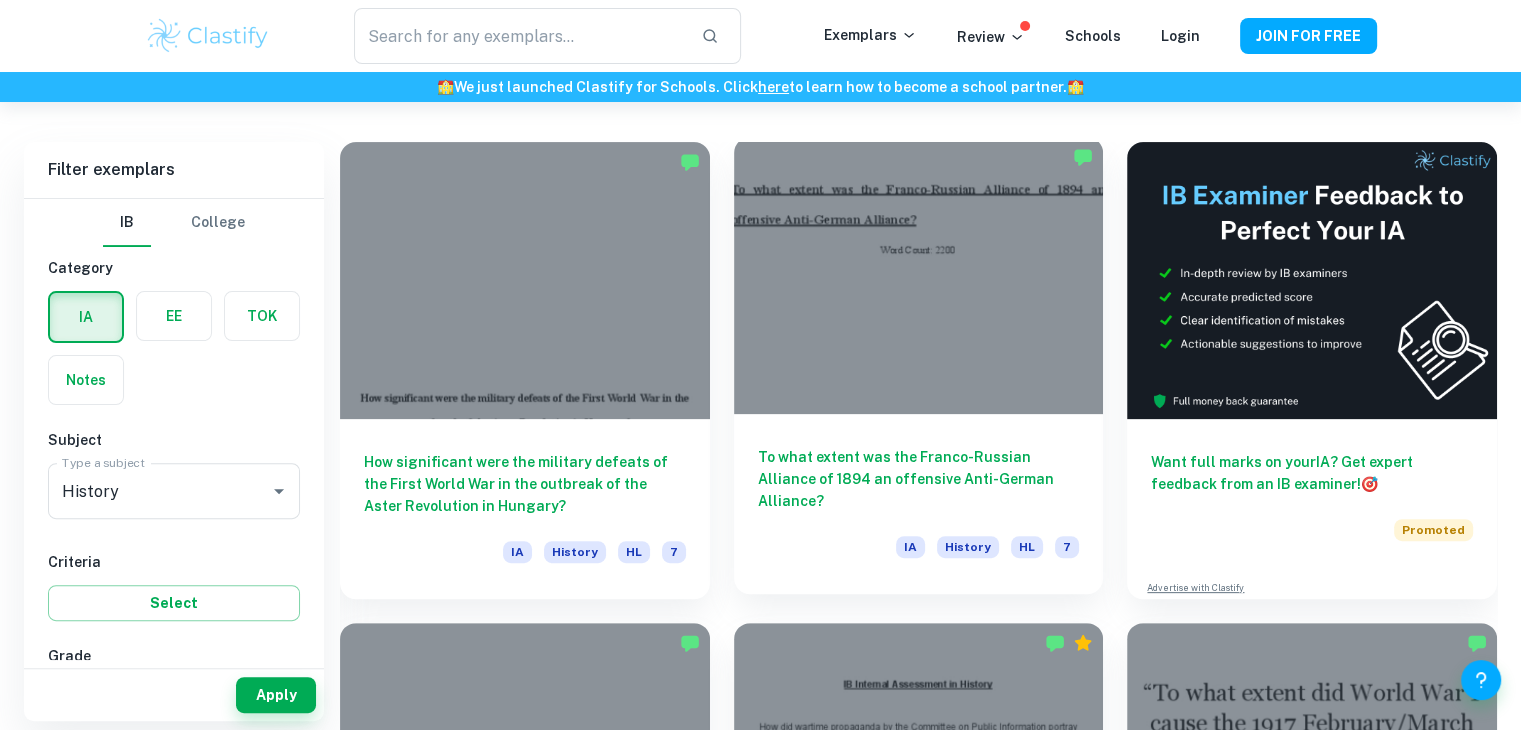 click at bounding box center [919, 275] 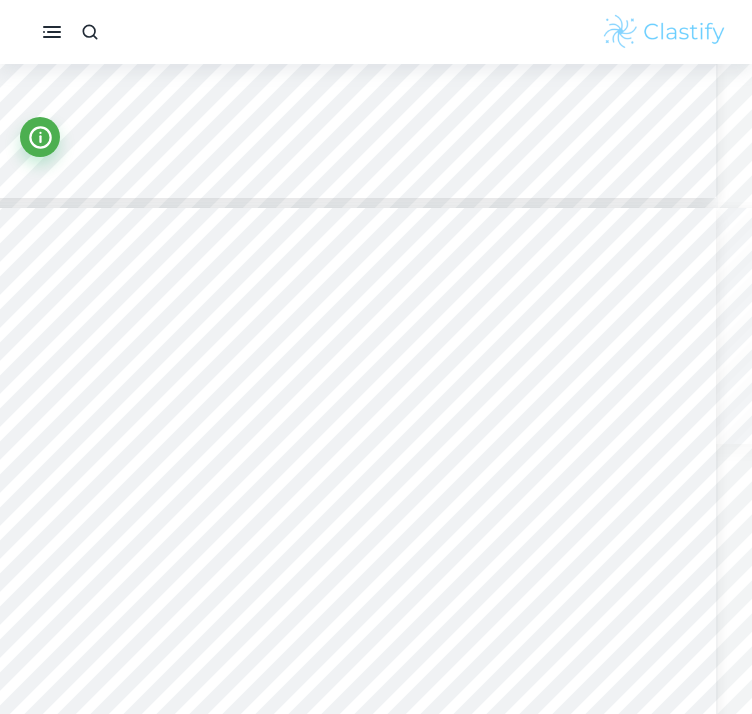 scroll, scrollTop: 3326, scrollLeft: 34, axis: both 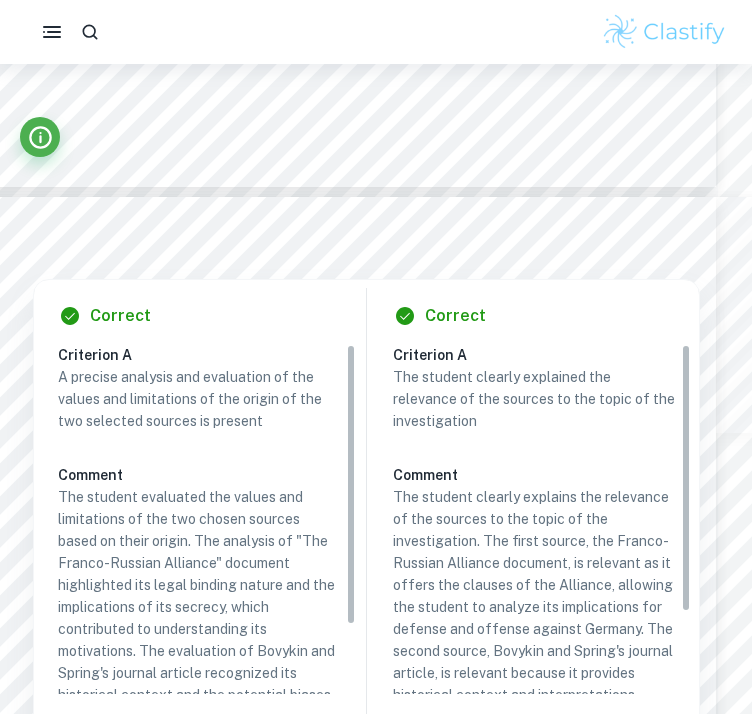 type on "3" 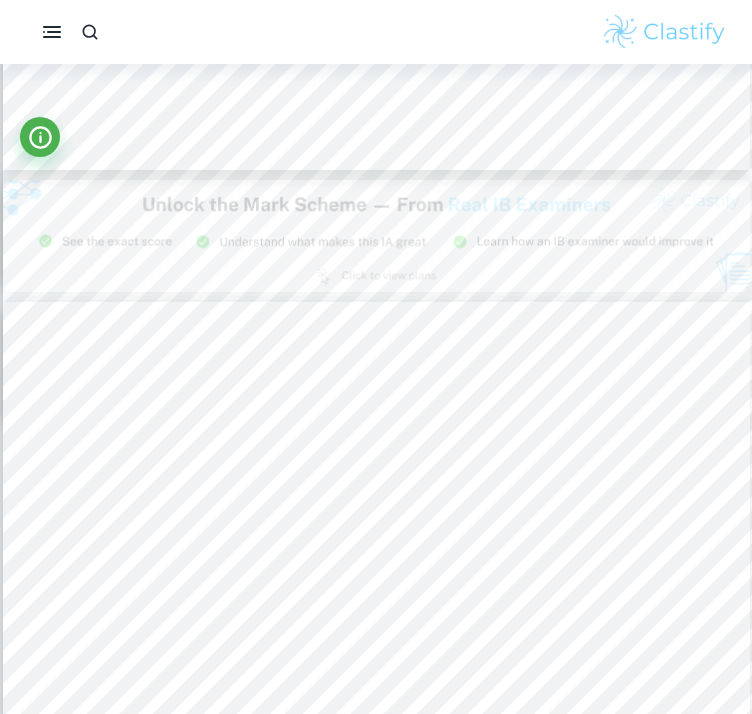 scroll, scrollTop: 2159, scrollLeft: 0, axis: vertical 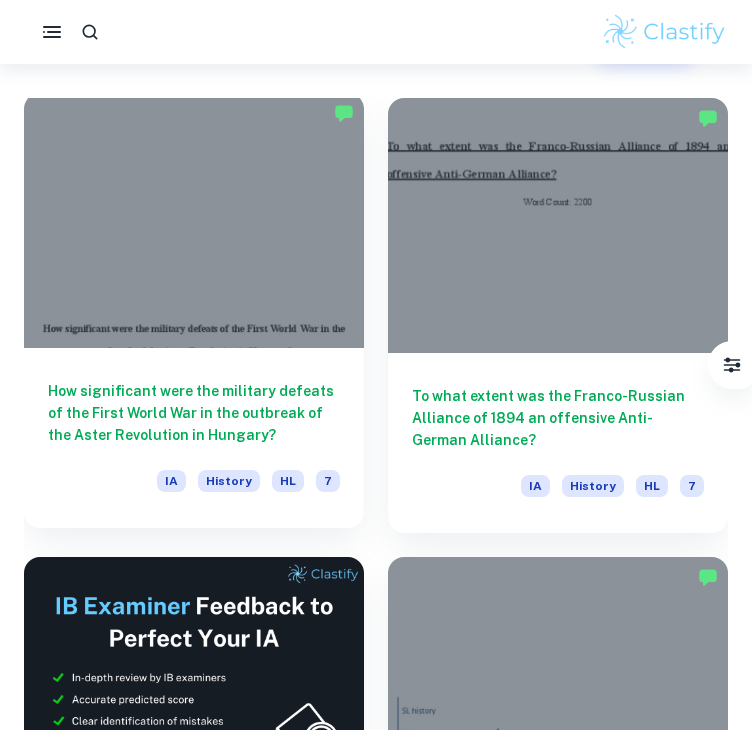 click at bounding box center (194, 220) 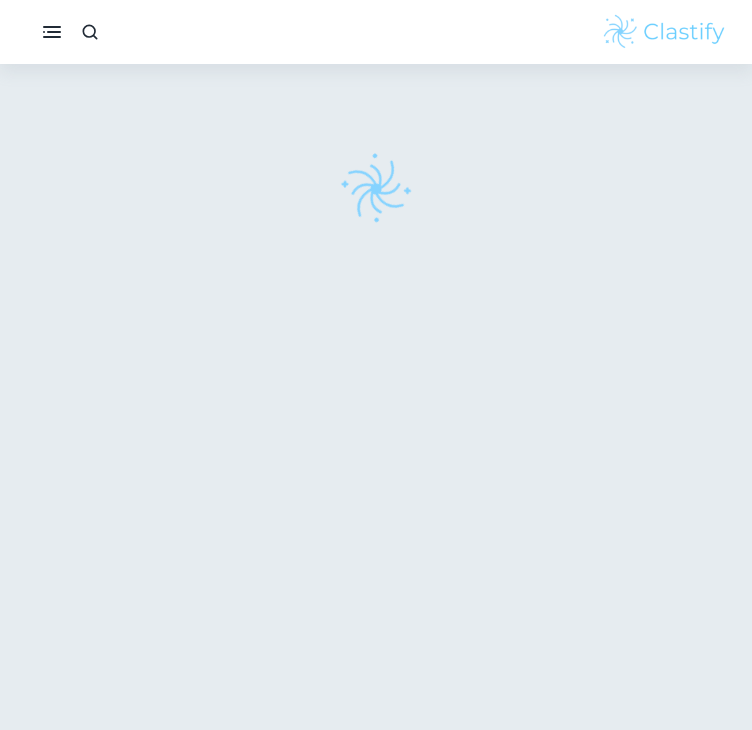 scroll, scrollTop: 64, scrollLeft: 0, axis: vertical 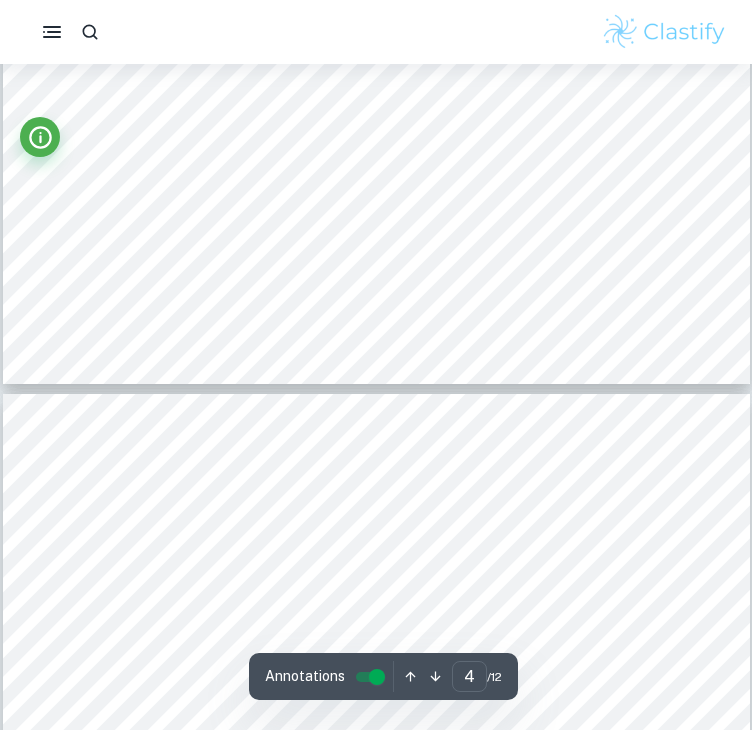 type on "5" 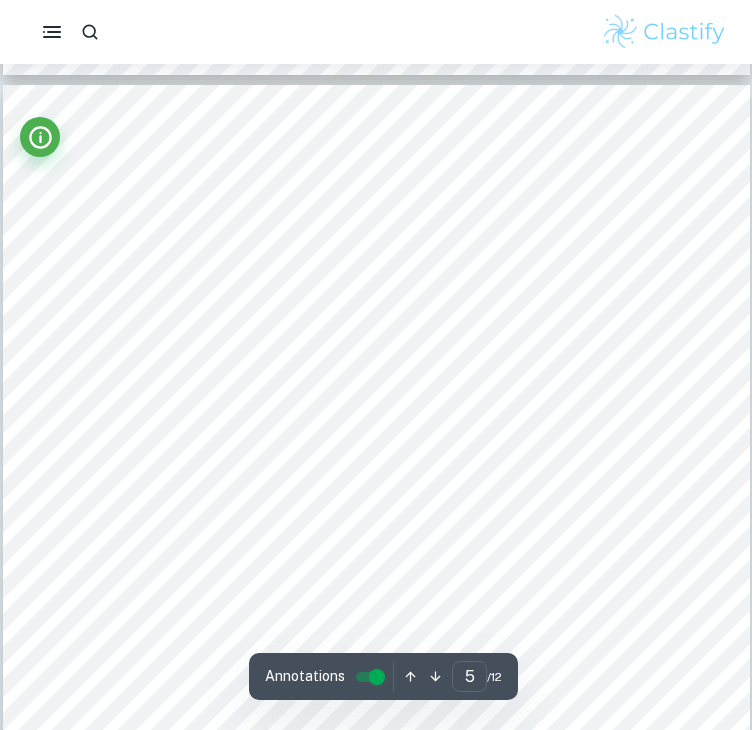 scroll, scrollTop: 4514, scrollLeft: 0, axis: vertical 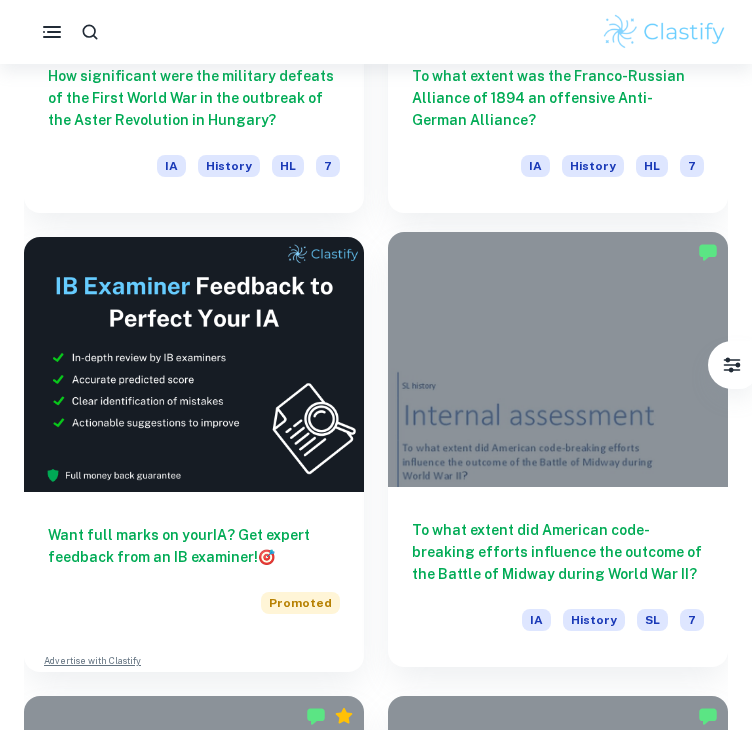 click at bounding box center (558, 359) 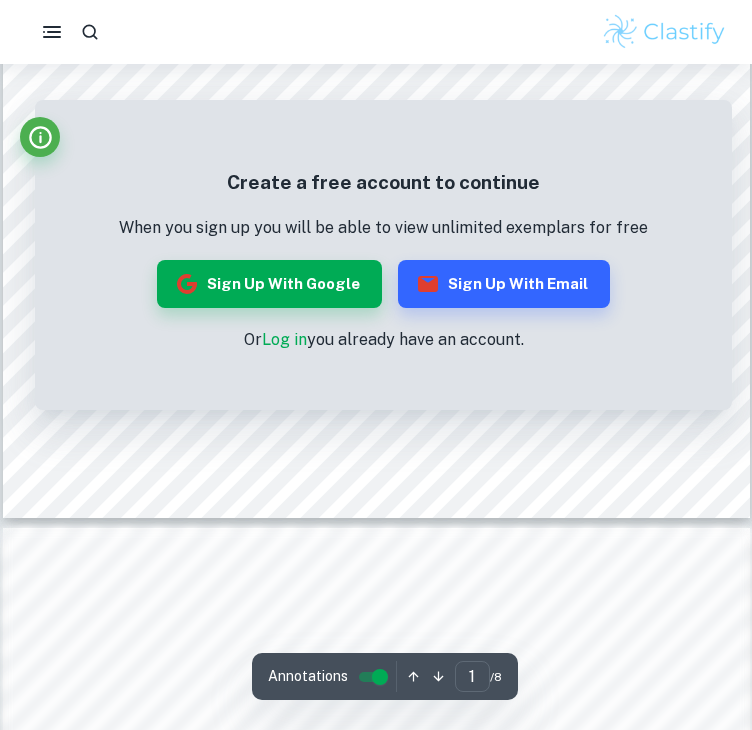 scroll, scrollTop: 608, scrollLeft: 0, axis: vertical 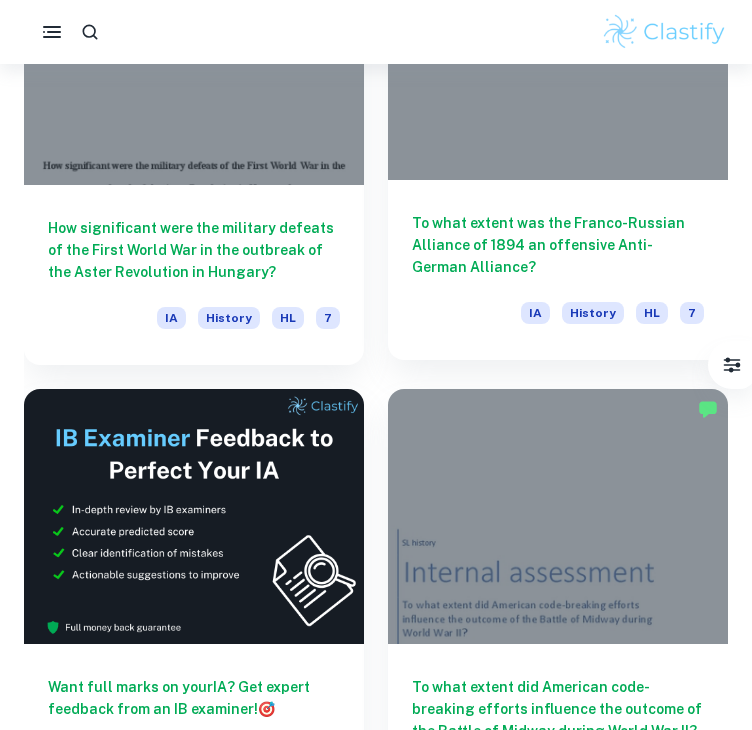 click on "To what extent was the Franco-Russian Alliance of 1894 an offensive Anti-German Alliance?" at bounding box center (558, 245) 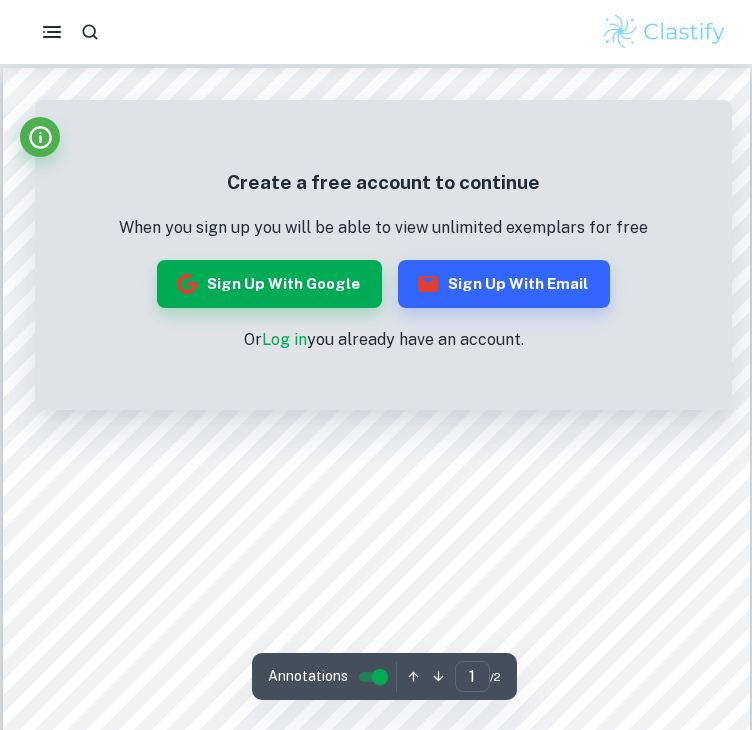 scroll, scrollTop: 4, scrollLeft: 0, axis: vertical 